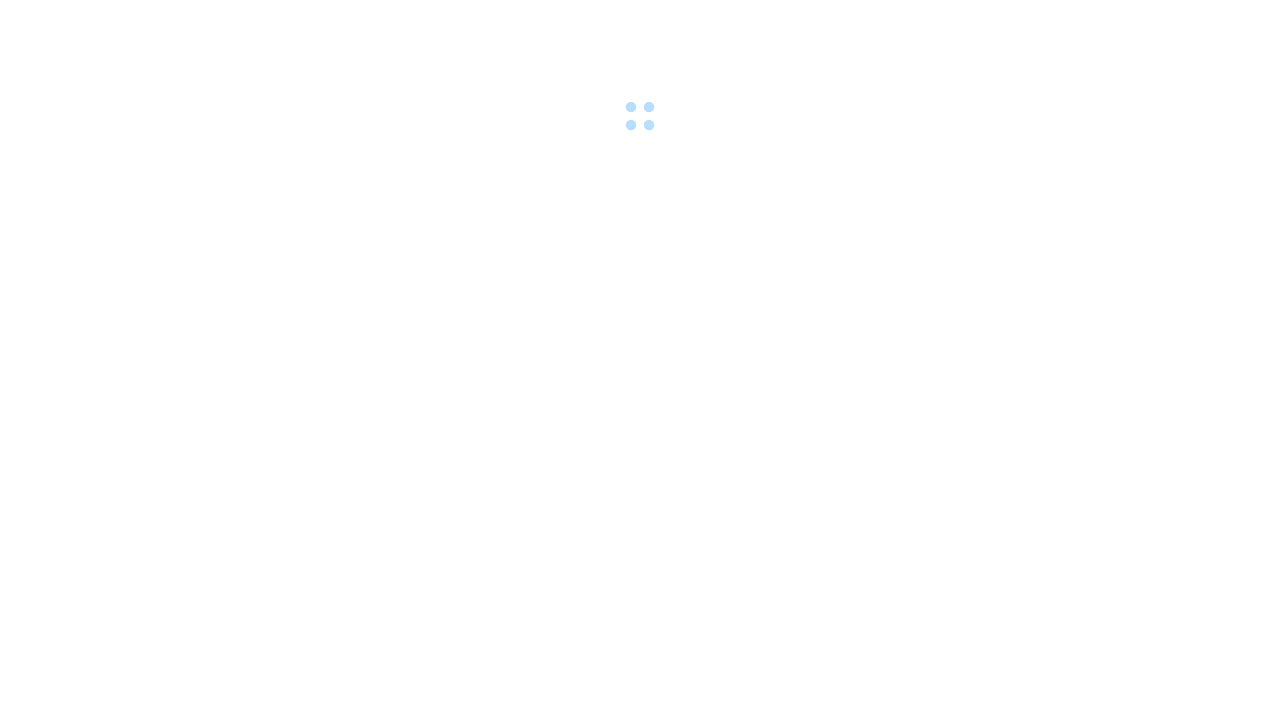 scroll, scrollTop: 0, scrollLeft: 0, axis: both 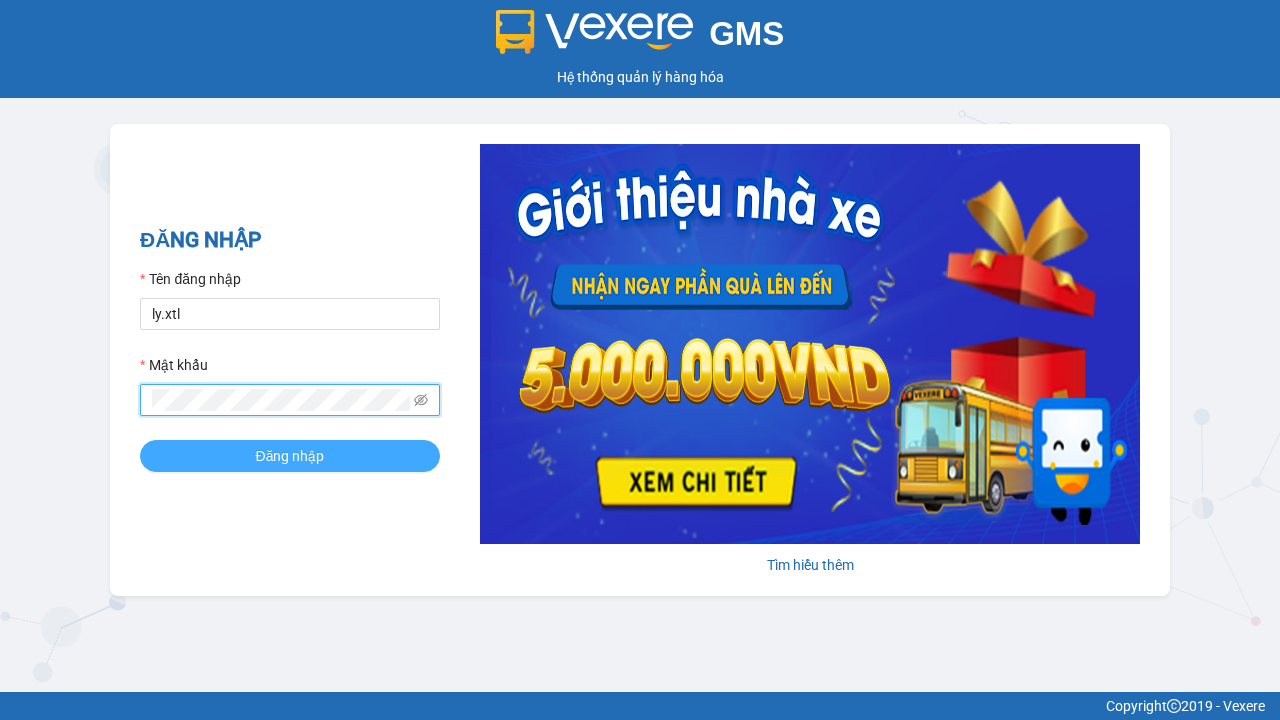 click on "Đăng nhập" at bounding box center (290, 456) 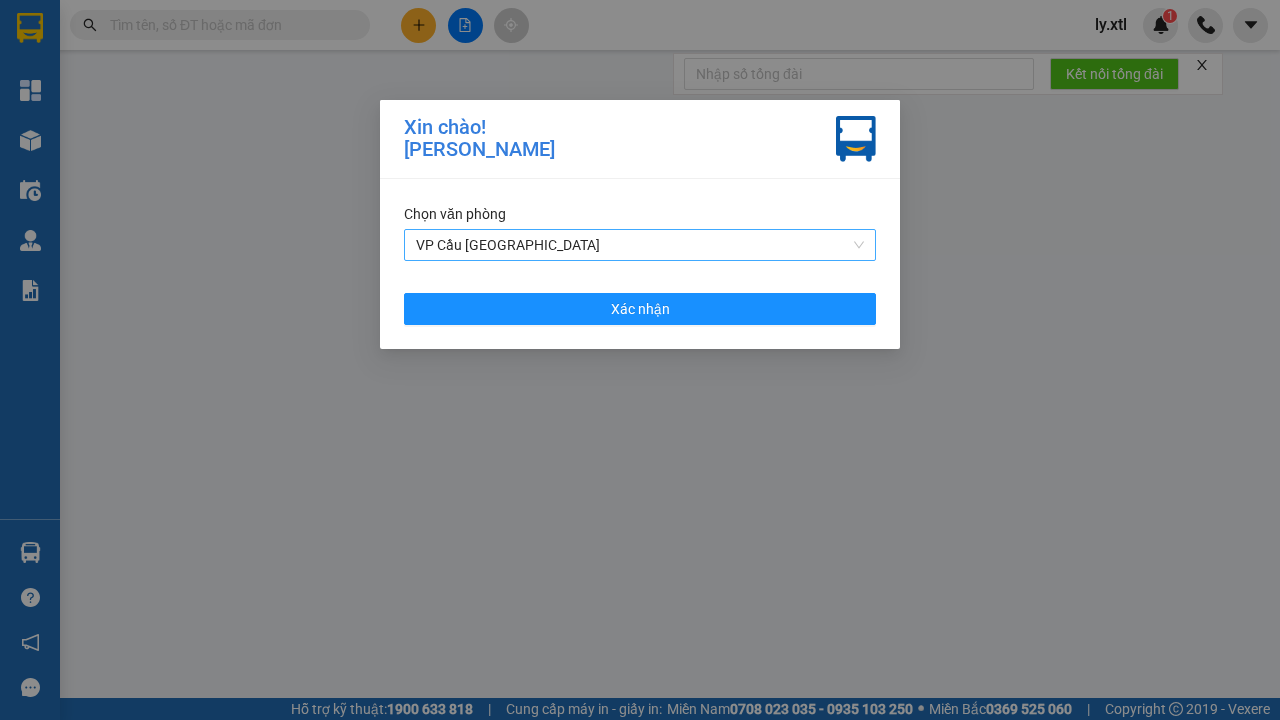 click on "VP Cầu [GEOGRAPHIC_DATA]" at bounding box center [640, 245] 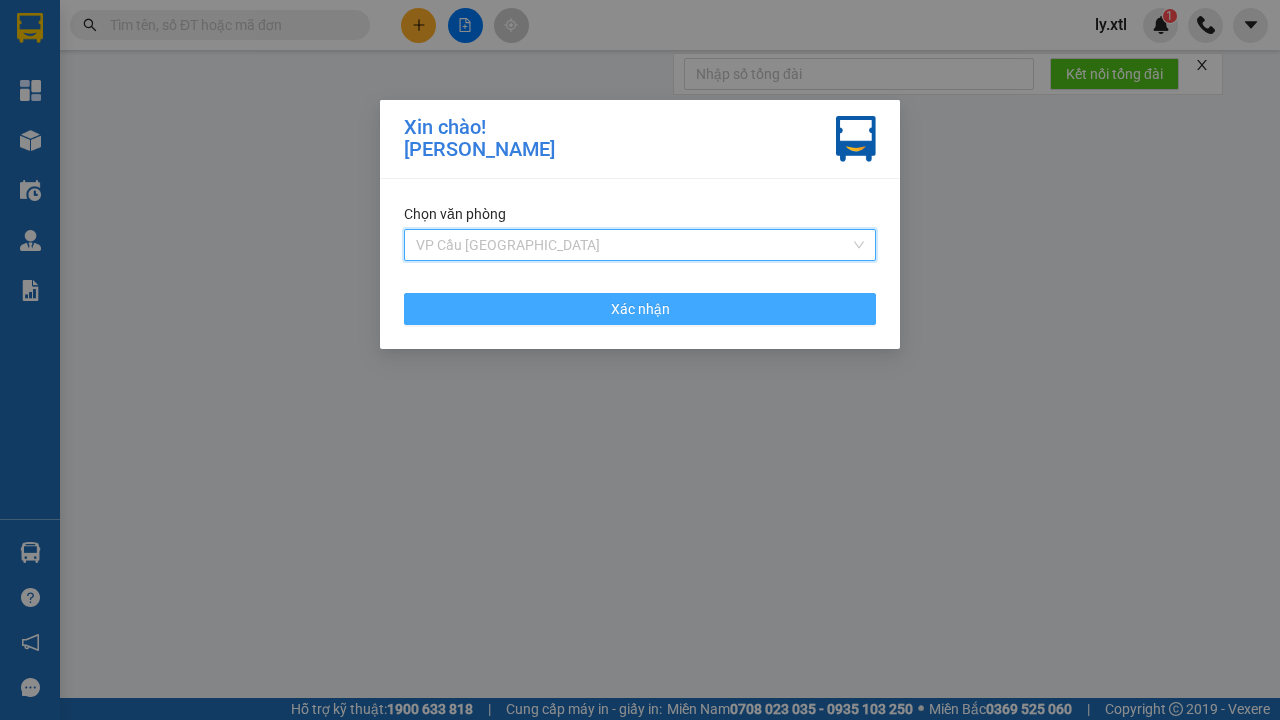 click on "VP Cầu [GEOGRAPHIC_DATA]" at bounding box center (640, 285) 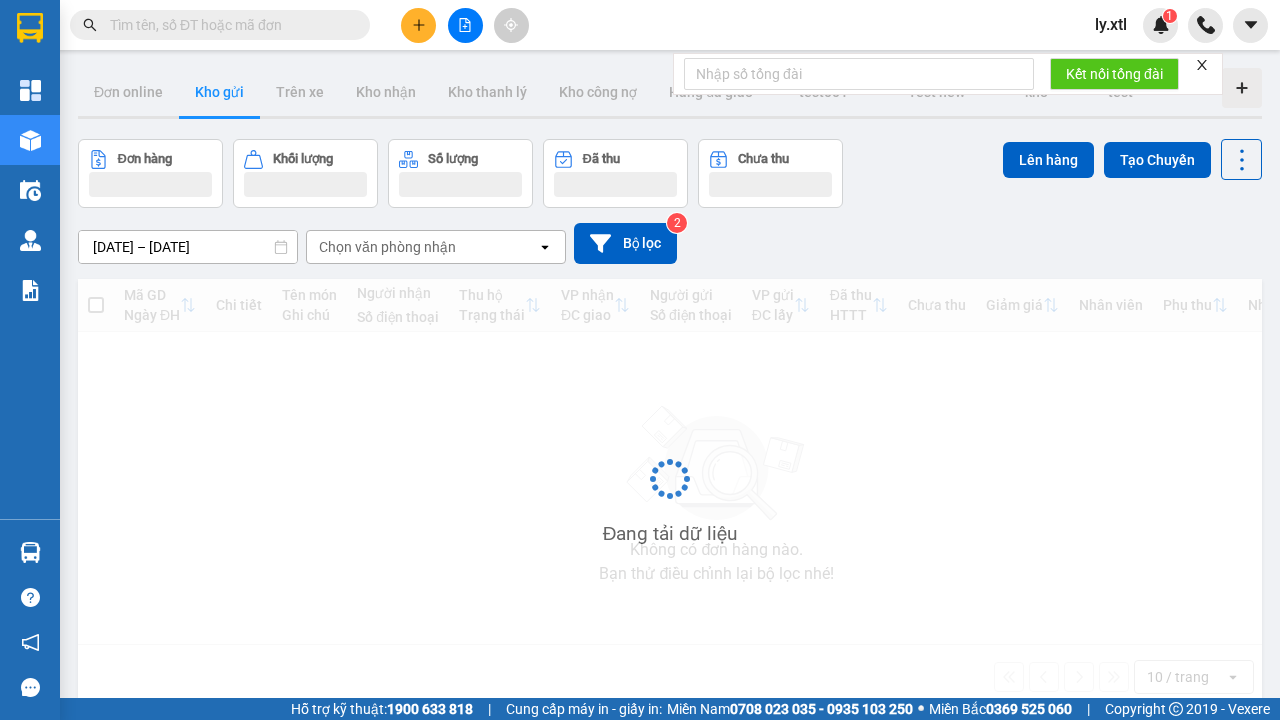 click 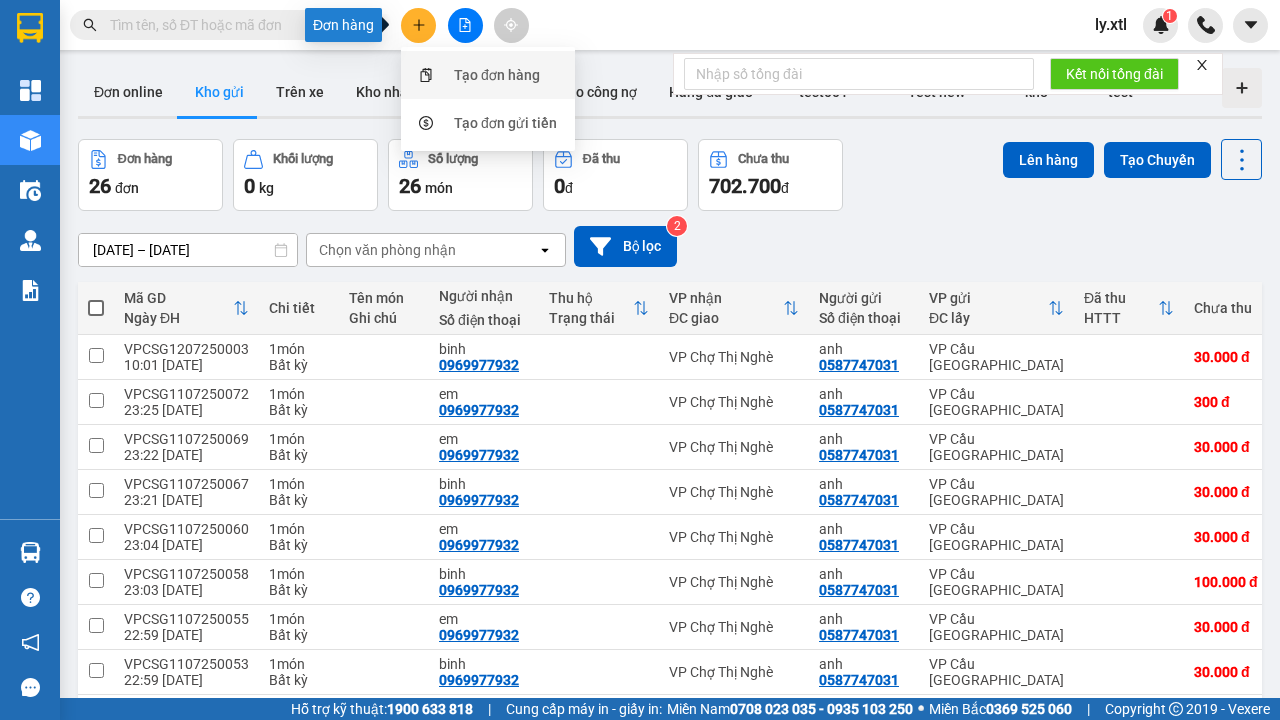 click on "Tạo đơn hàng" at bounding box center (497, 75) 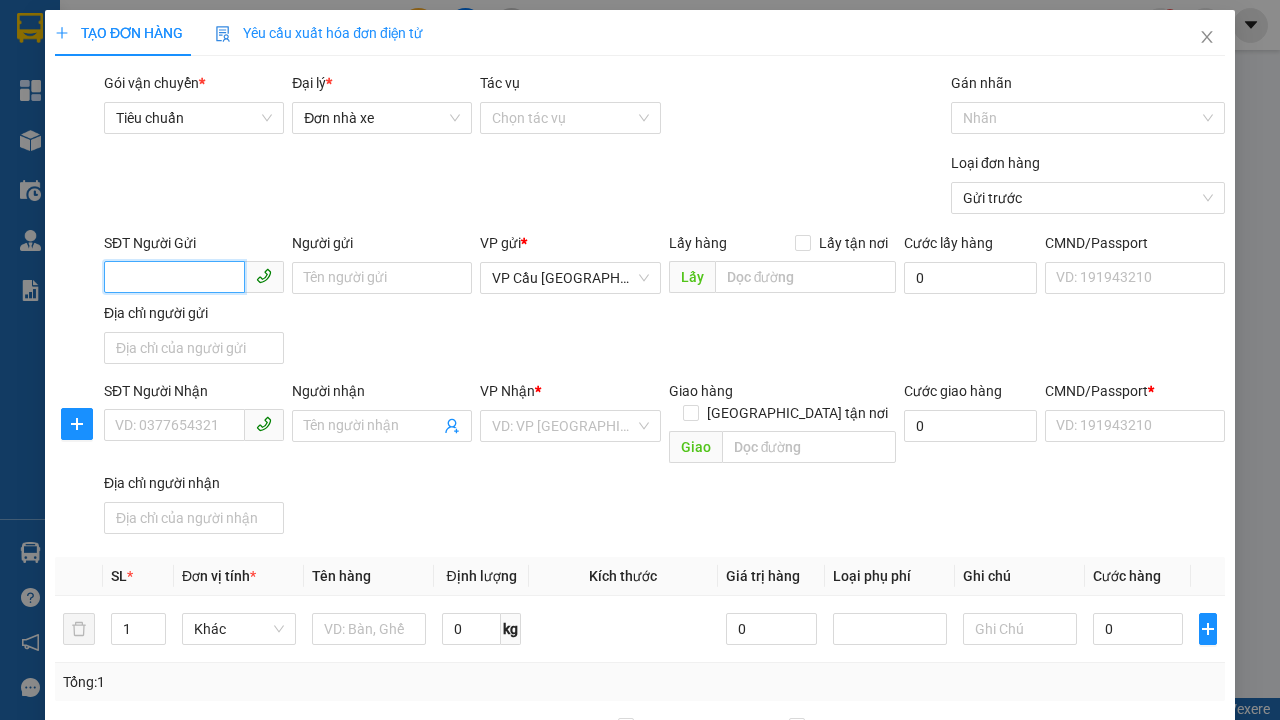 click on "SĐT Người Gửi" at bounding box center [174, 277] 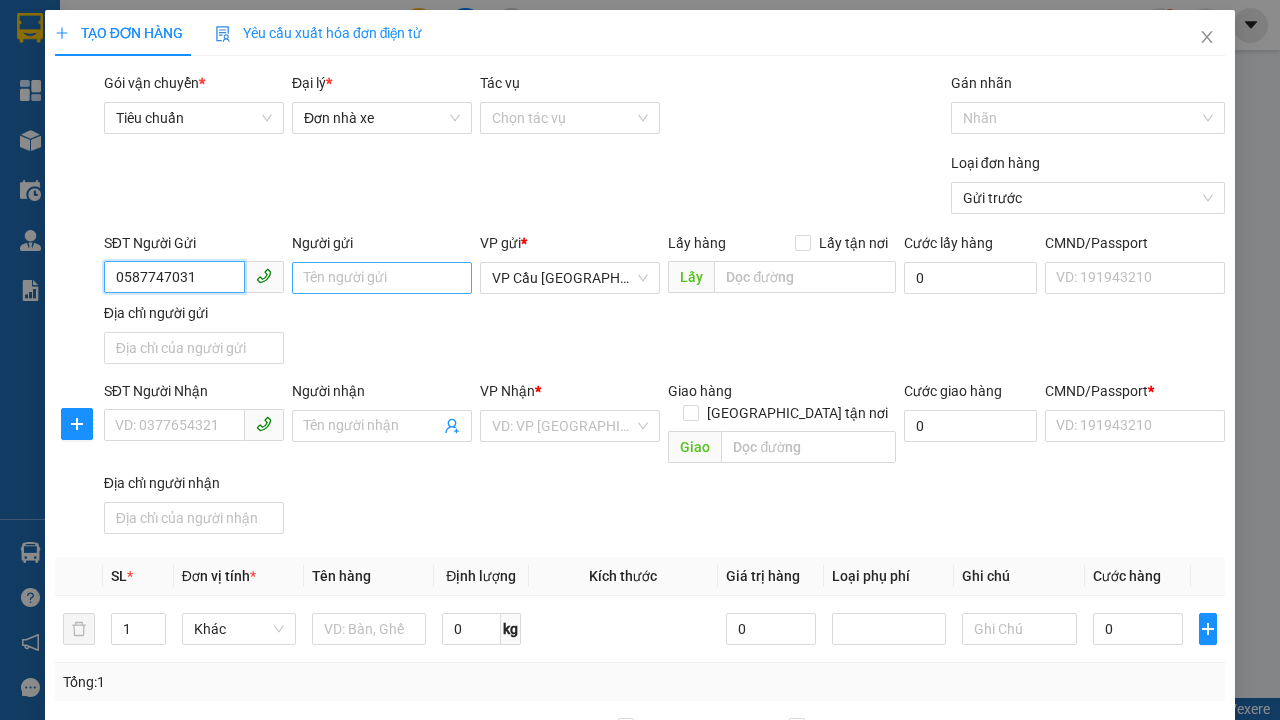 type on "0587747031" 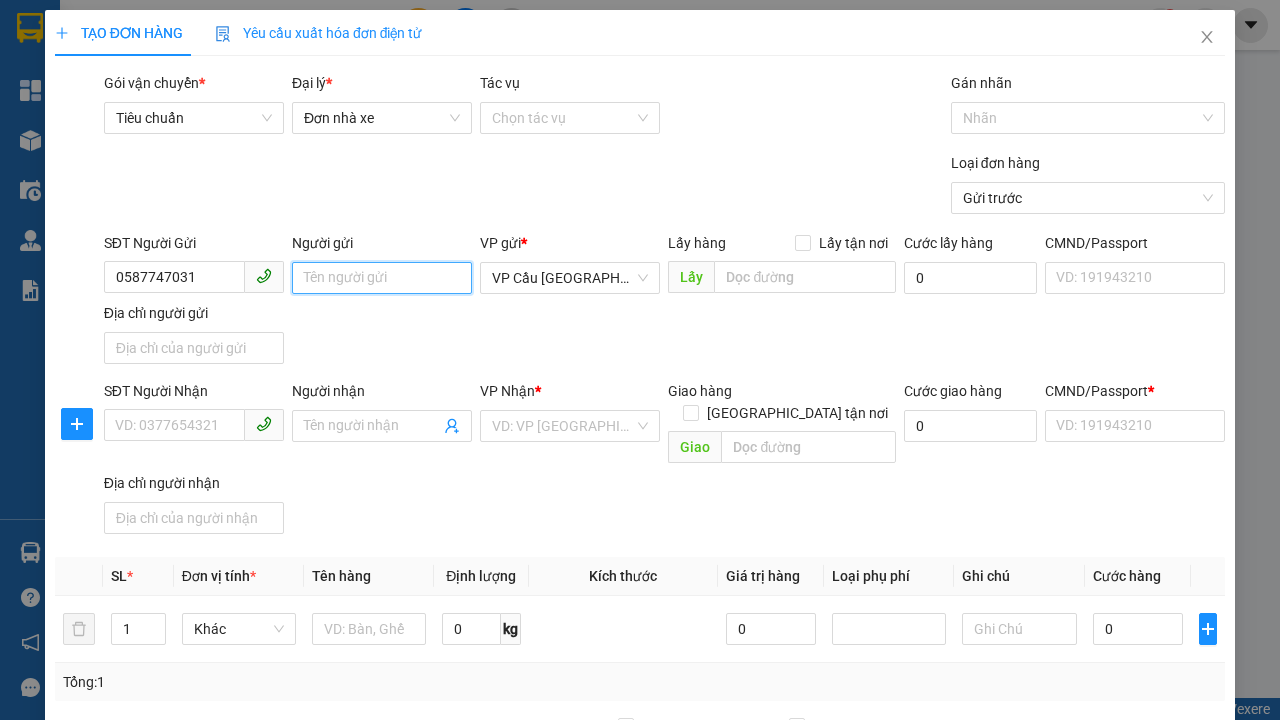 click on "Người gửi" at bounding box center [382, 278] 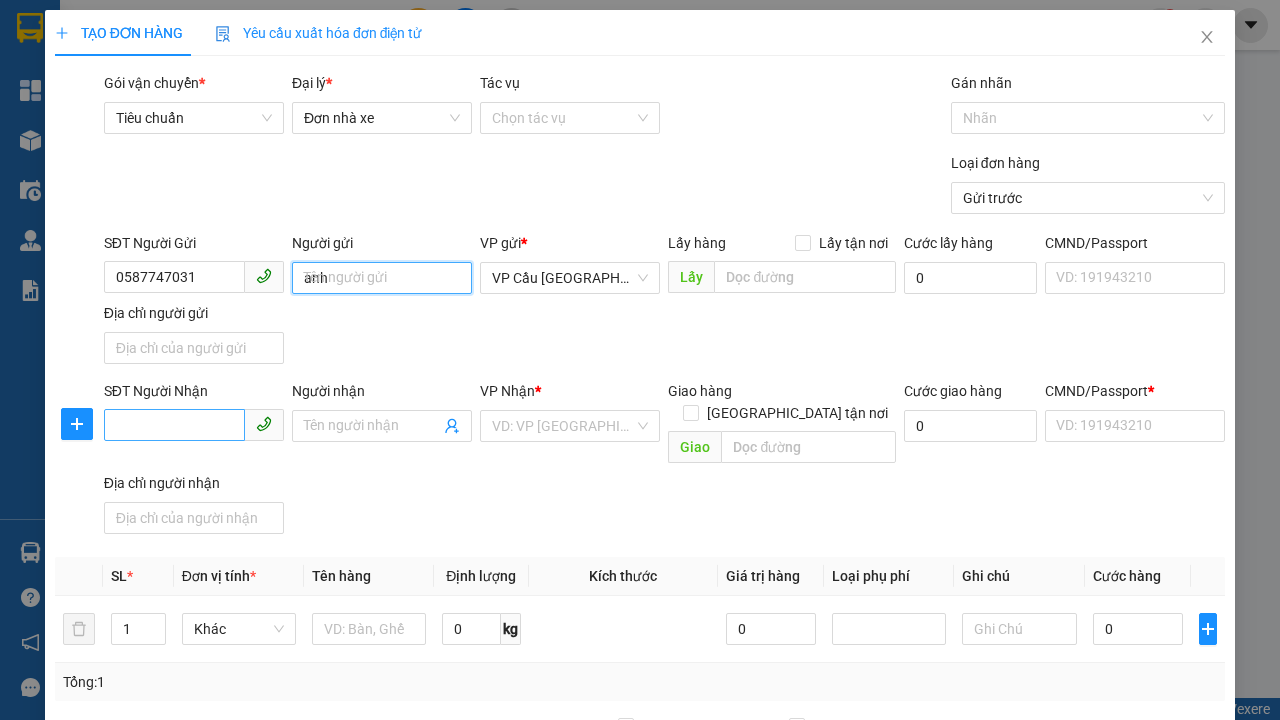 click on "VP Cầu [GEOGRAPHIC_DATA]" at bounding box center [570, 278] 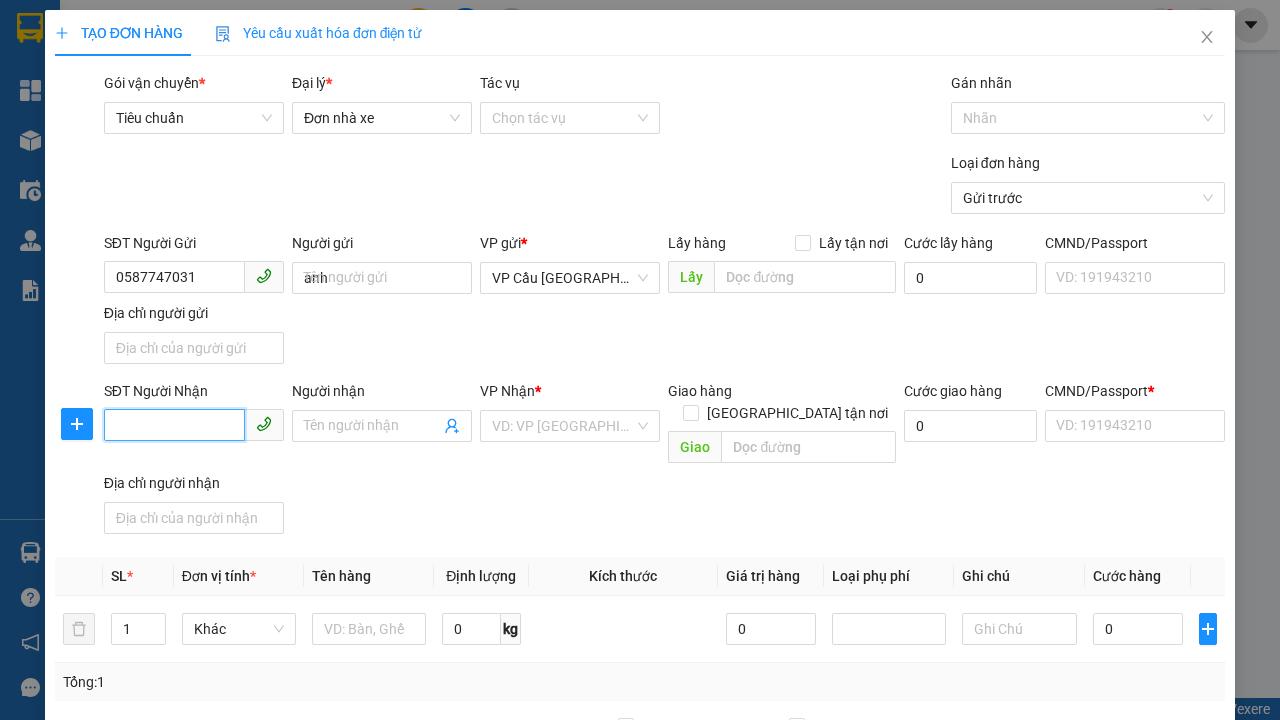 click on "SĐT Người Nhận" at bounding box center (174, 425) 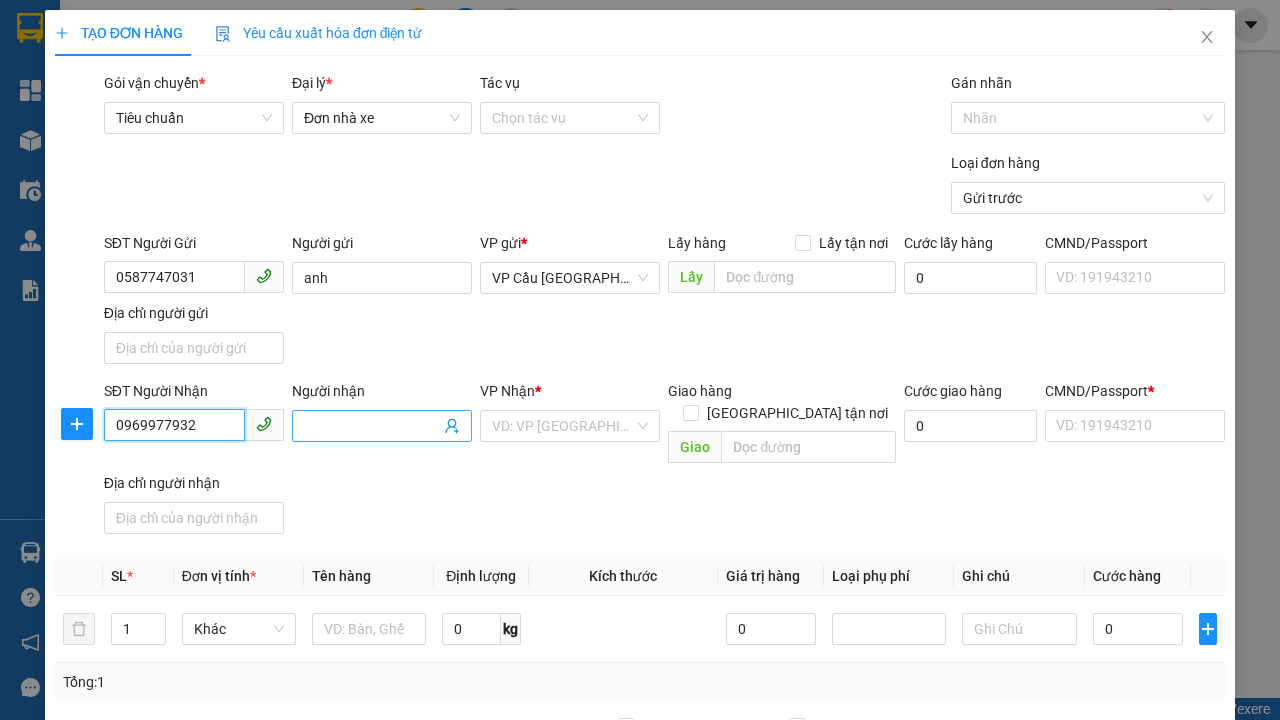 type on "0969977932" 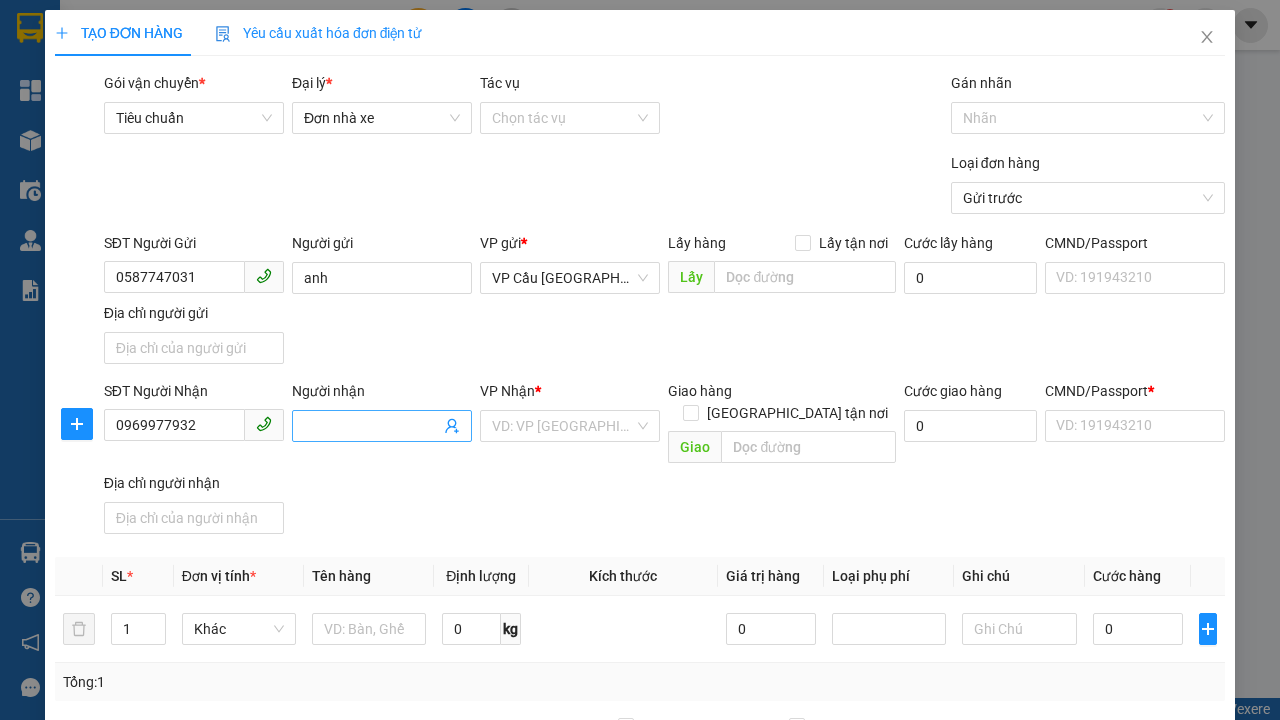click on "Người nhận" at bounding box center [372, 426] 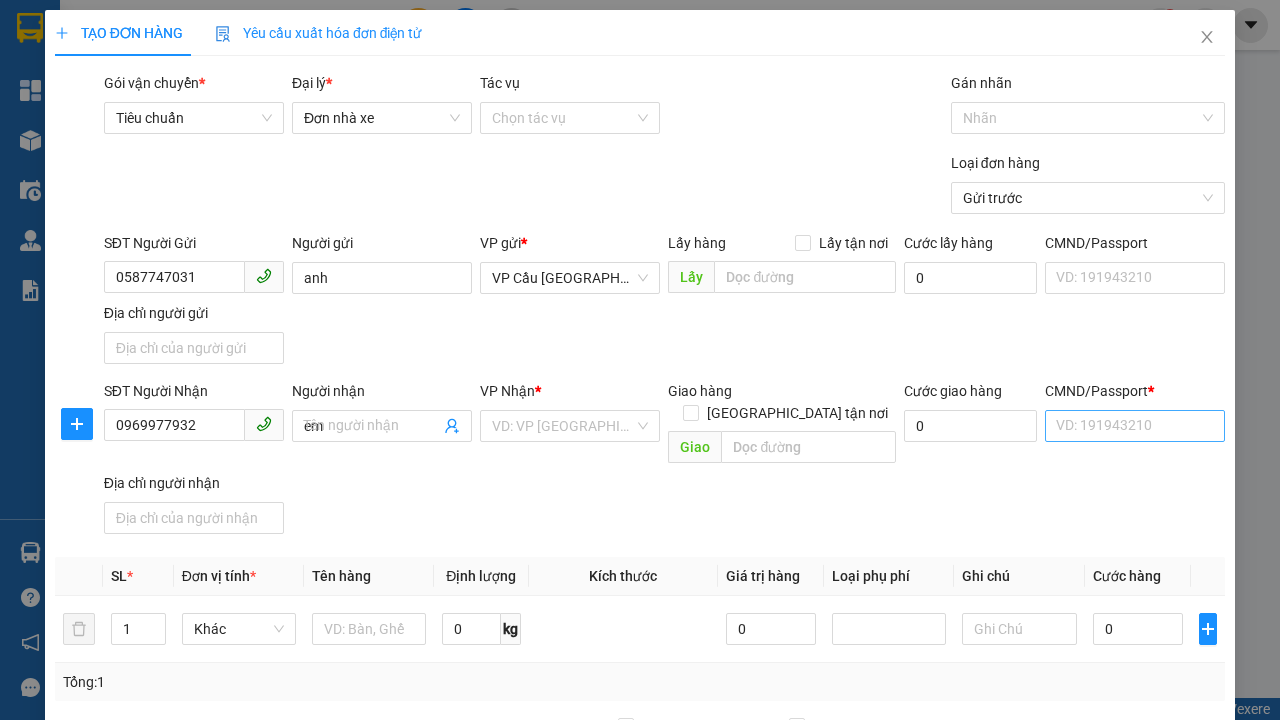 type on "em" 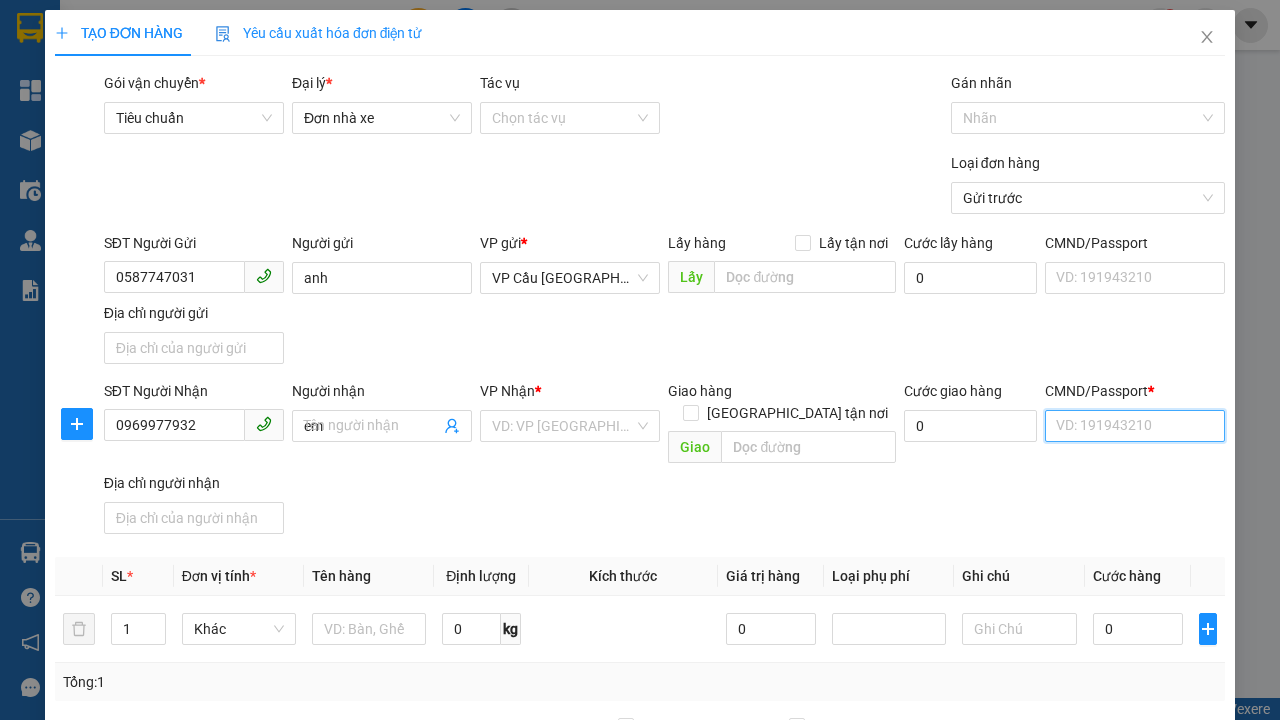 click on "CMND/Passport  *" at bounding box center (1135, 426) 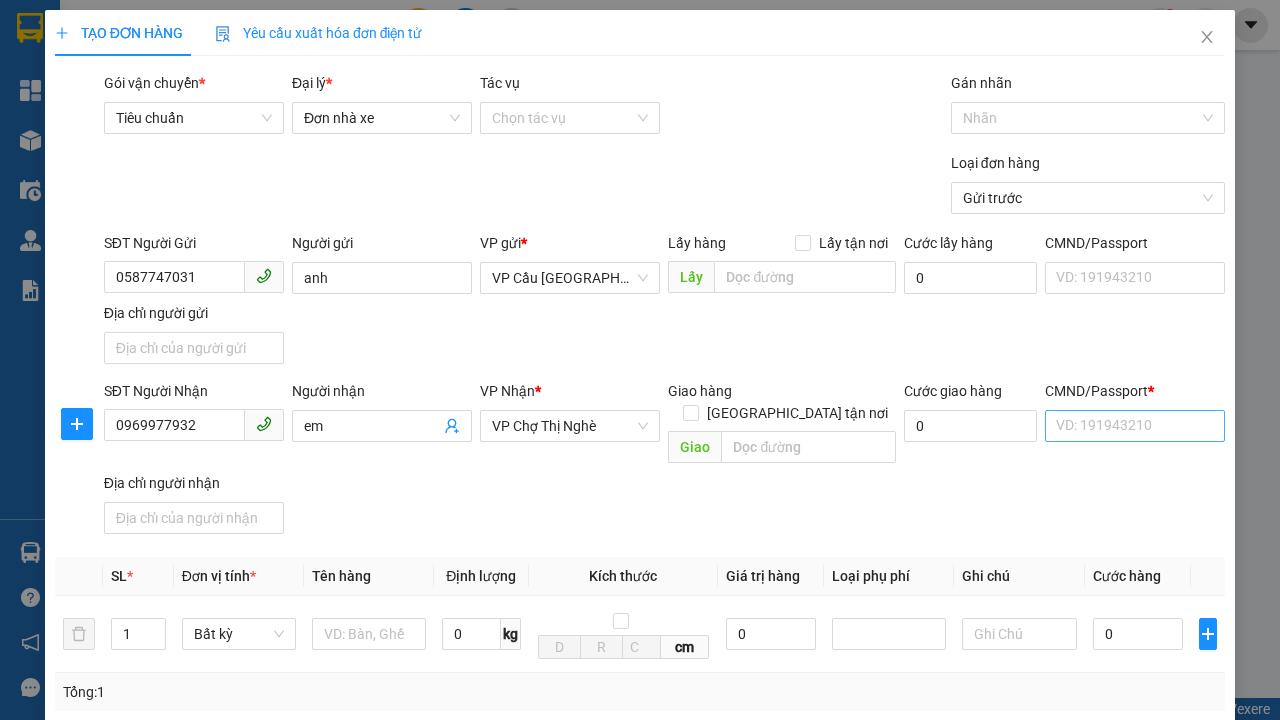 click on "SĐT Người Gửi 0587747031 Người gửi anh VP gửi  * VP Cầu [GEOGRAPHIC_DATA] Lấy hàng Lấy tận nơi Lấy Cước lấy hàng 0 CMND/Passport VD: [PASSPORT] Địa chỉ người gửi" at bounding box center (664, 302) 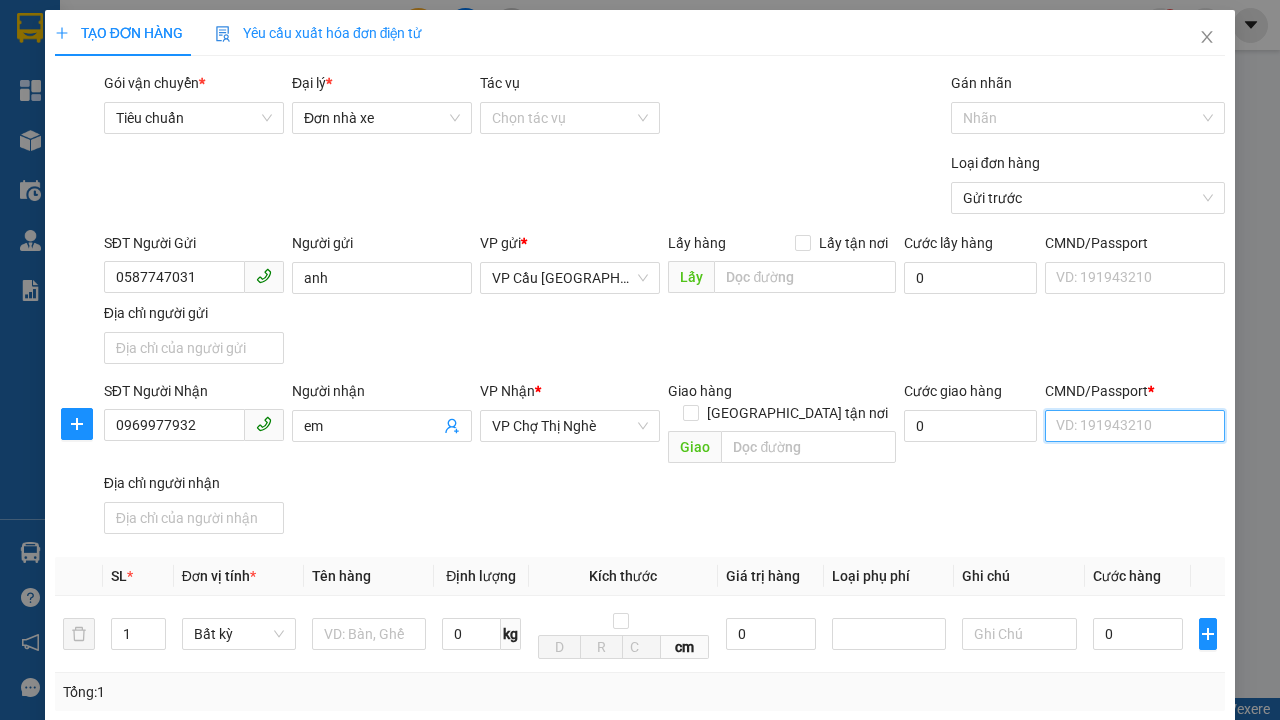click on "CMND/Passport  *" at bounding box center [1135, 426] 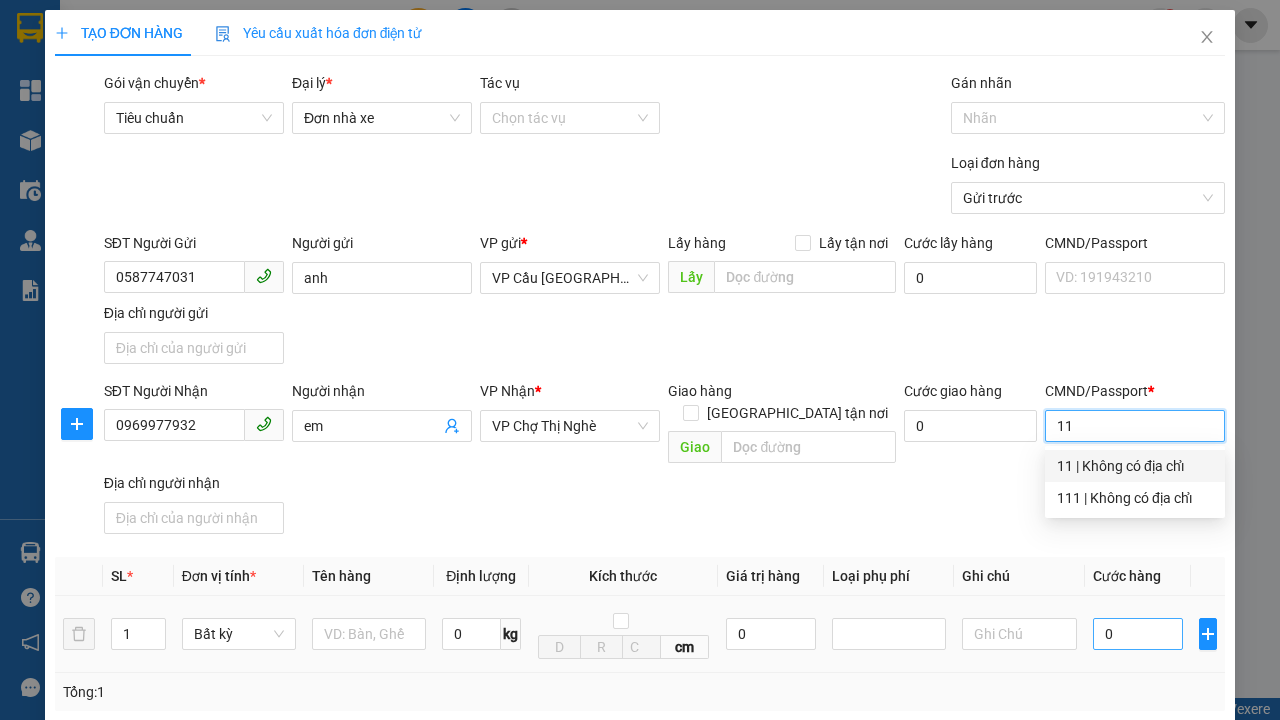 type on "11" 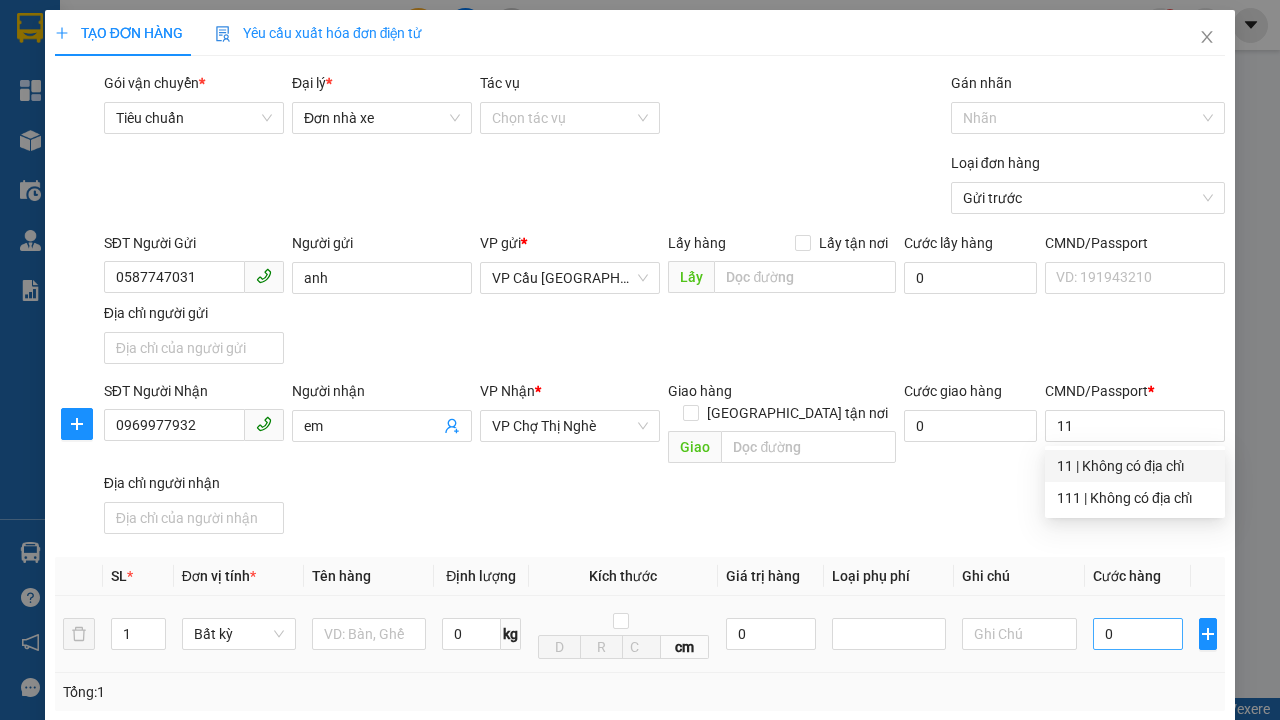click on "SĐT Người Nhận 0969977932 Người nhận em VP Nhận  * VP Chợ Thị Nghè Giao hàng Giao tận nơi Giao Cước giao hàng 0 CMND/Passport  * 11 Địa chỉ người nhận" at bounding box center [664, 461] 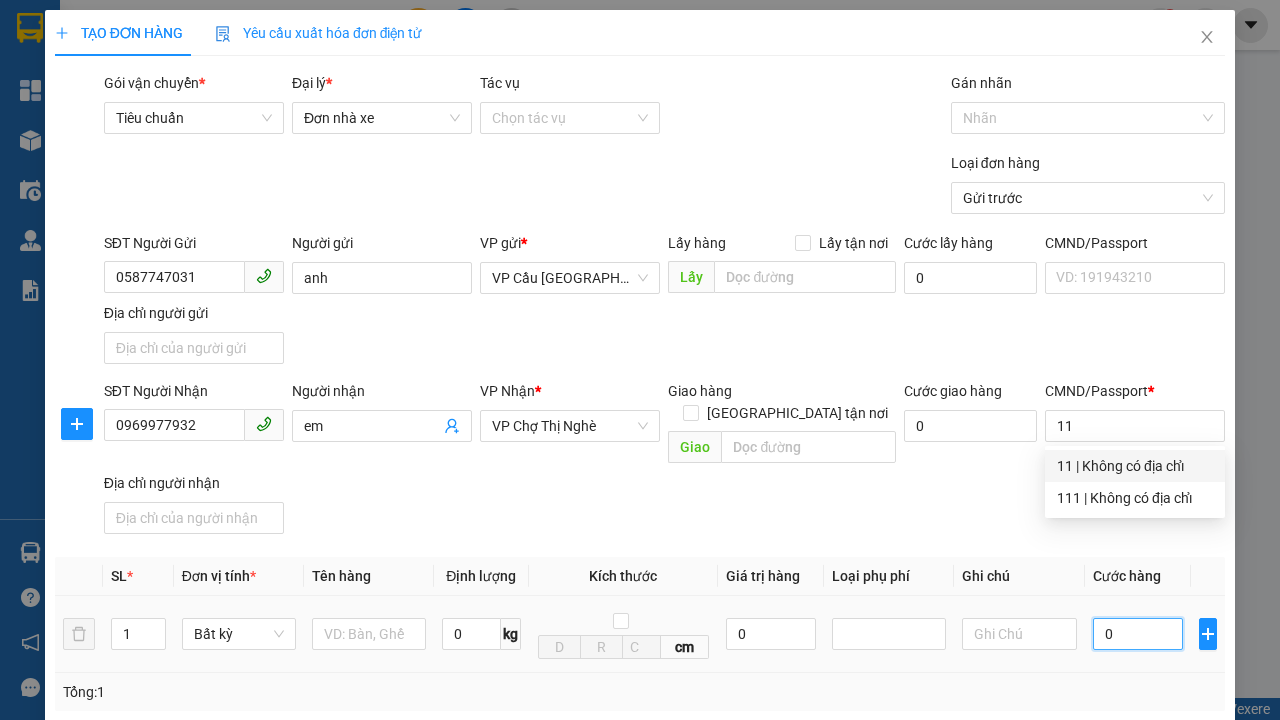 click on "0" at bounding box center [1138, 634] 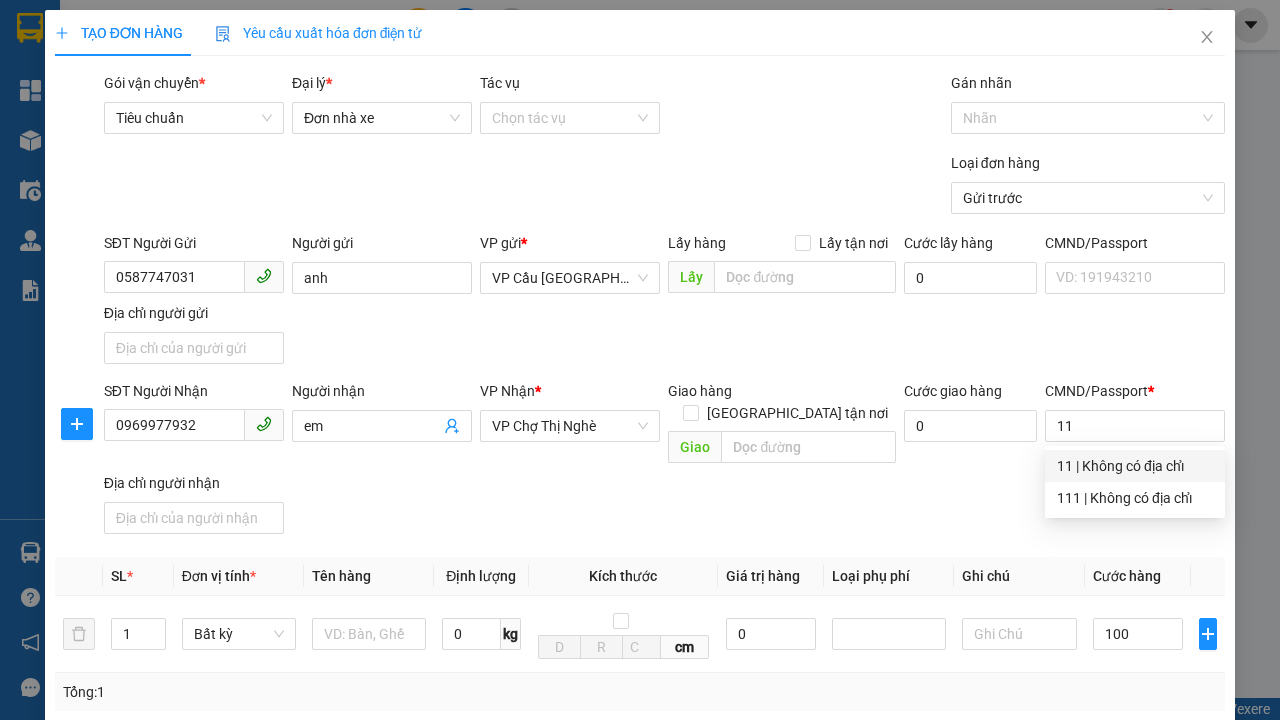 click on "Ghi chú" at bounding box center [1019, 576] 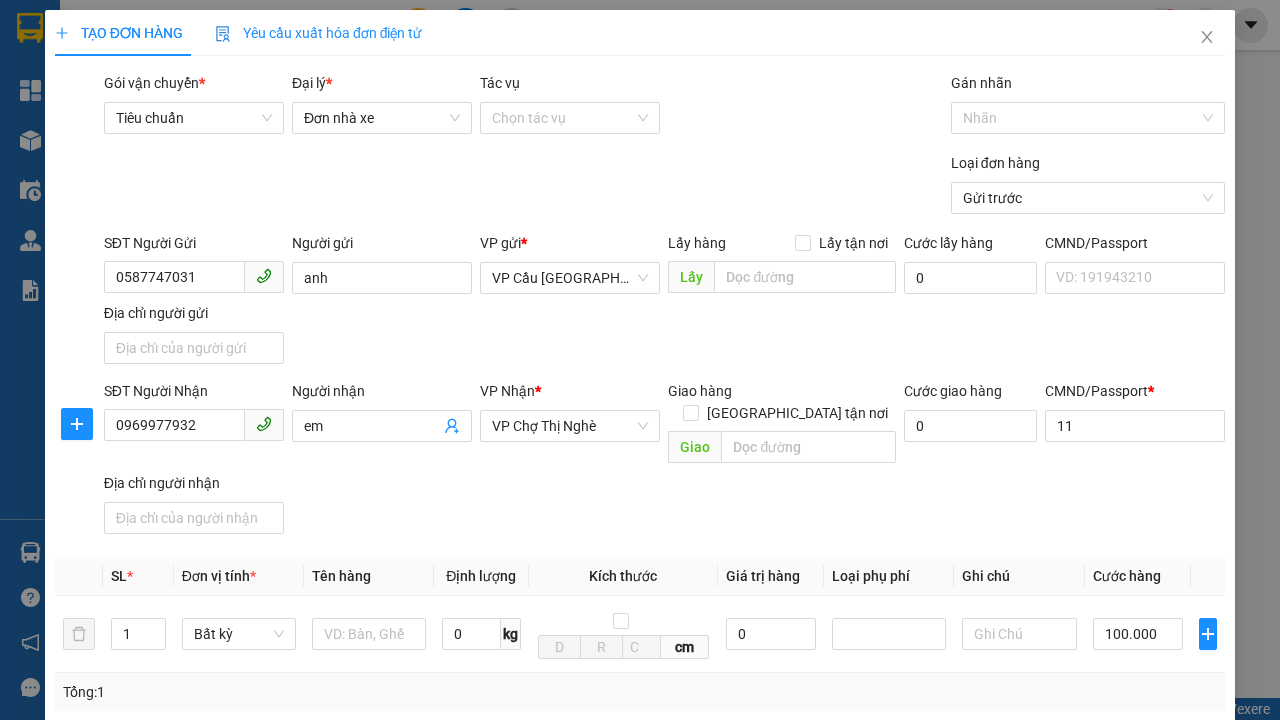 type on "30.000" 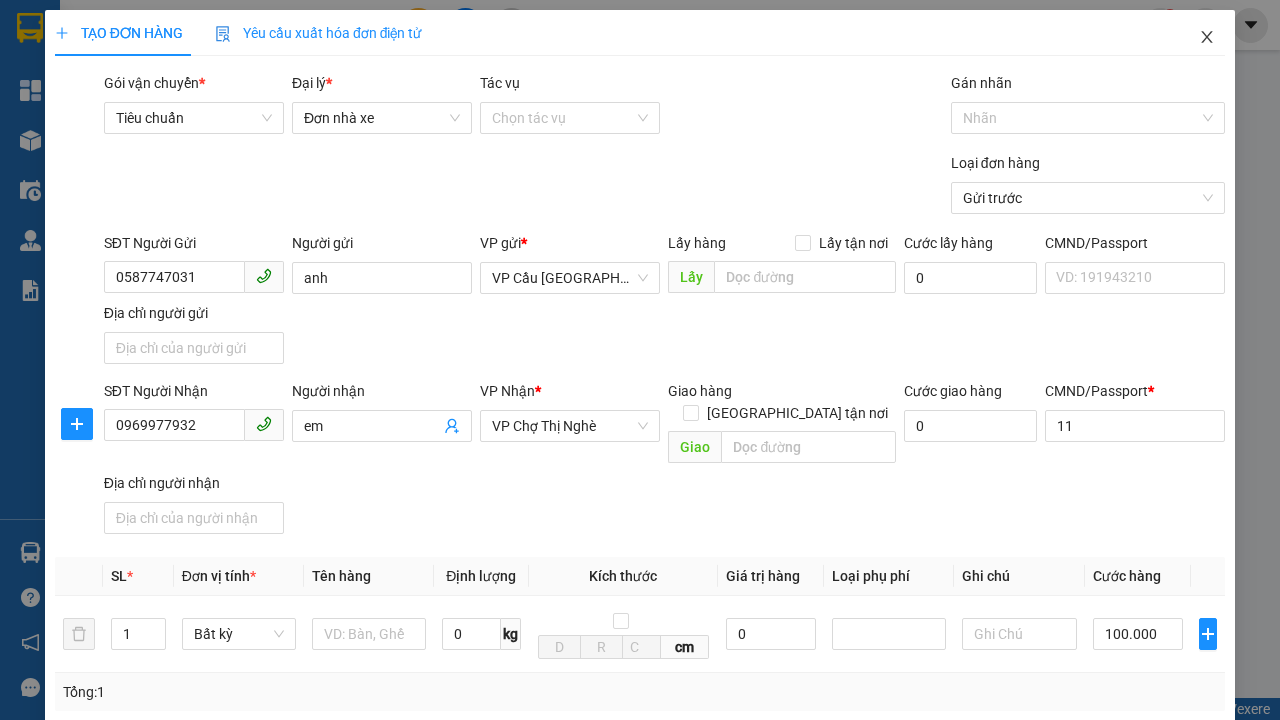 click 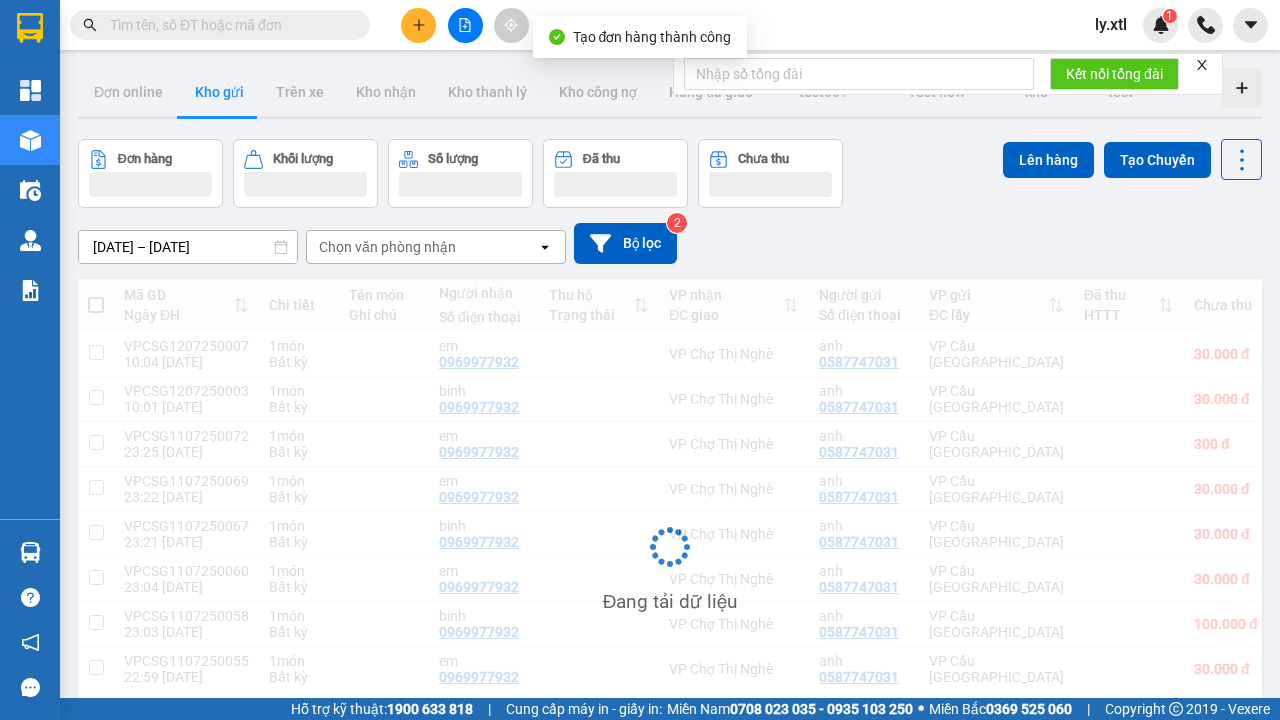 scroll, scrollTop: 3, scrollLeft: 0, axis: vertical 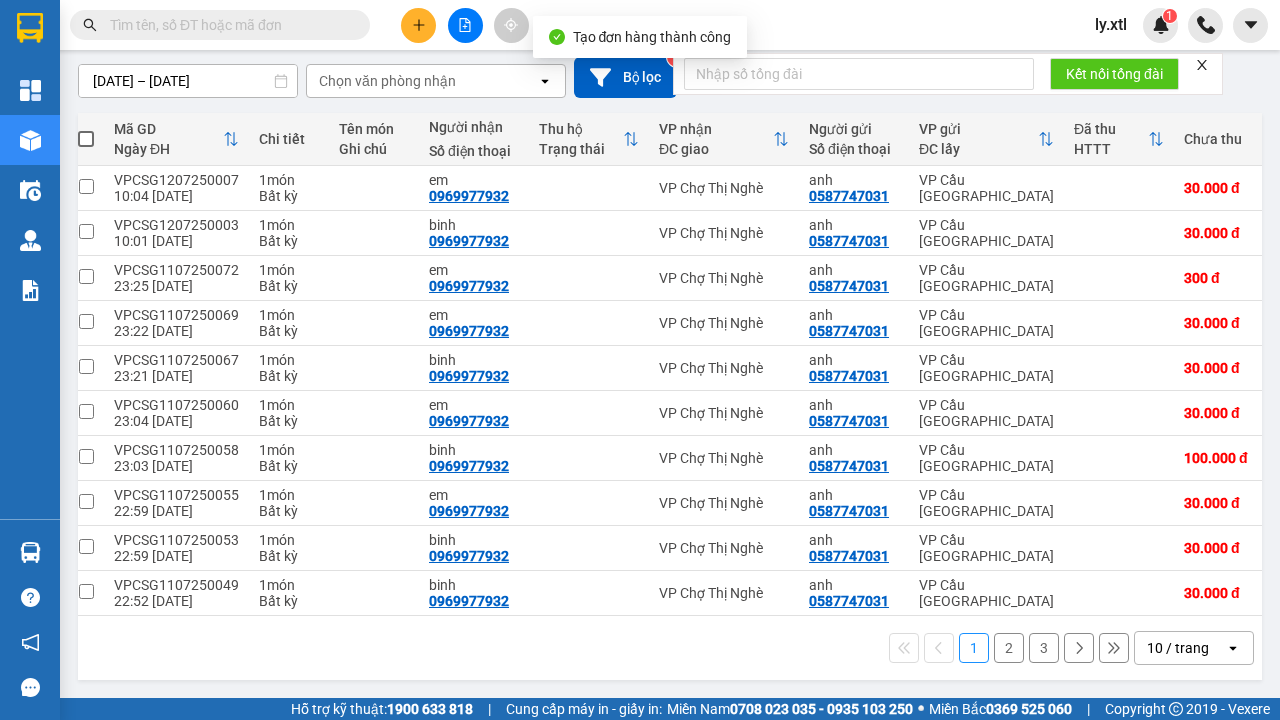 click at bounding box center [86, 186] 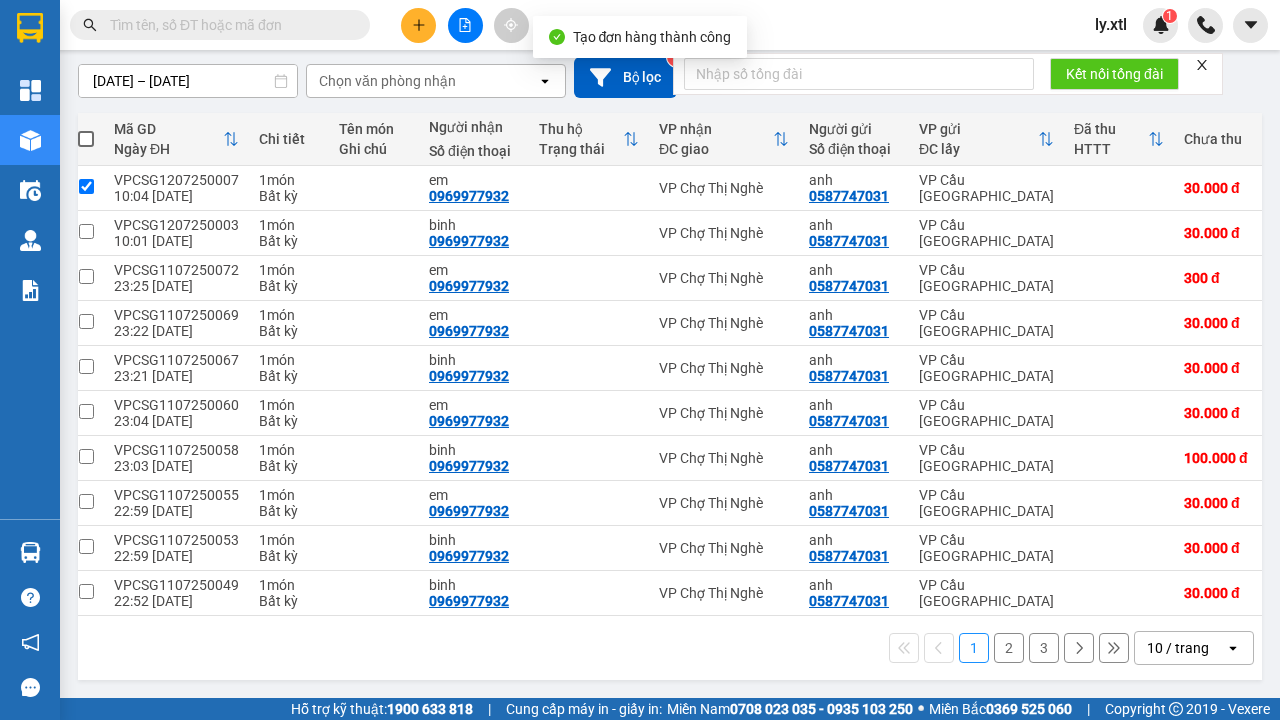 checkbox on "true" 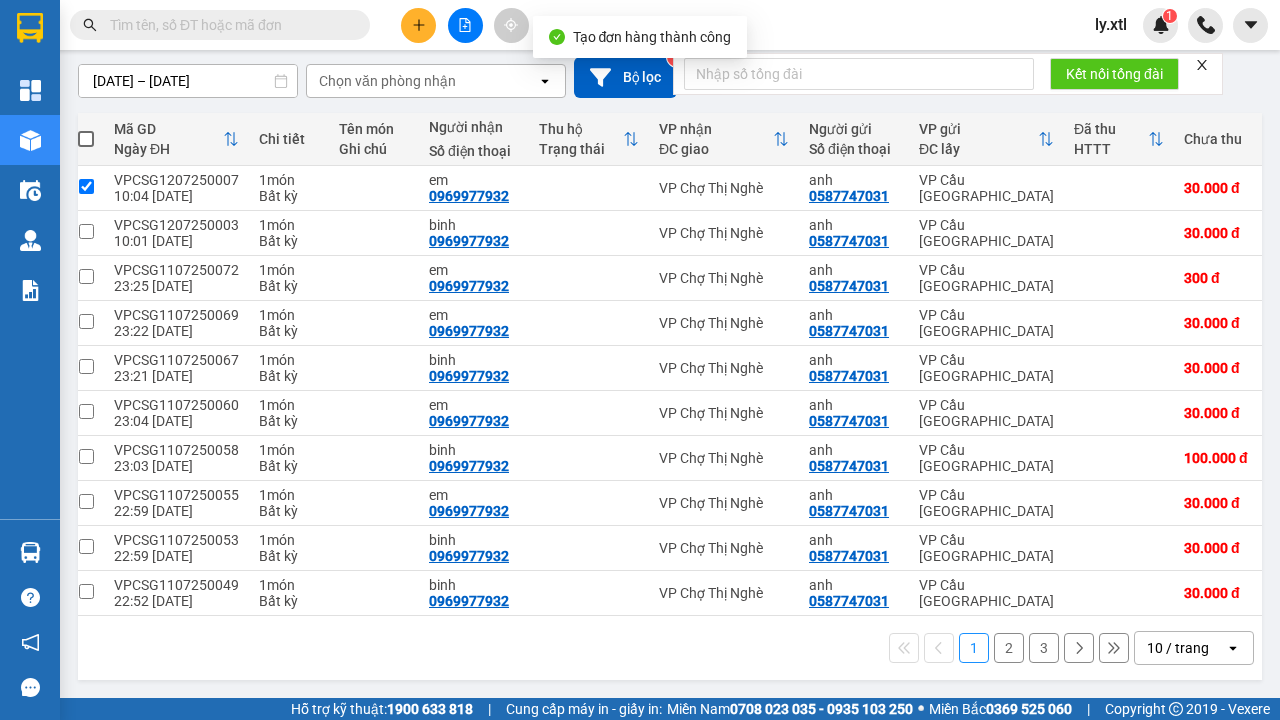 click on "Lên hàng" at bounding box center [1048, -9] 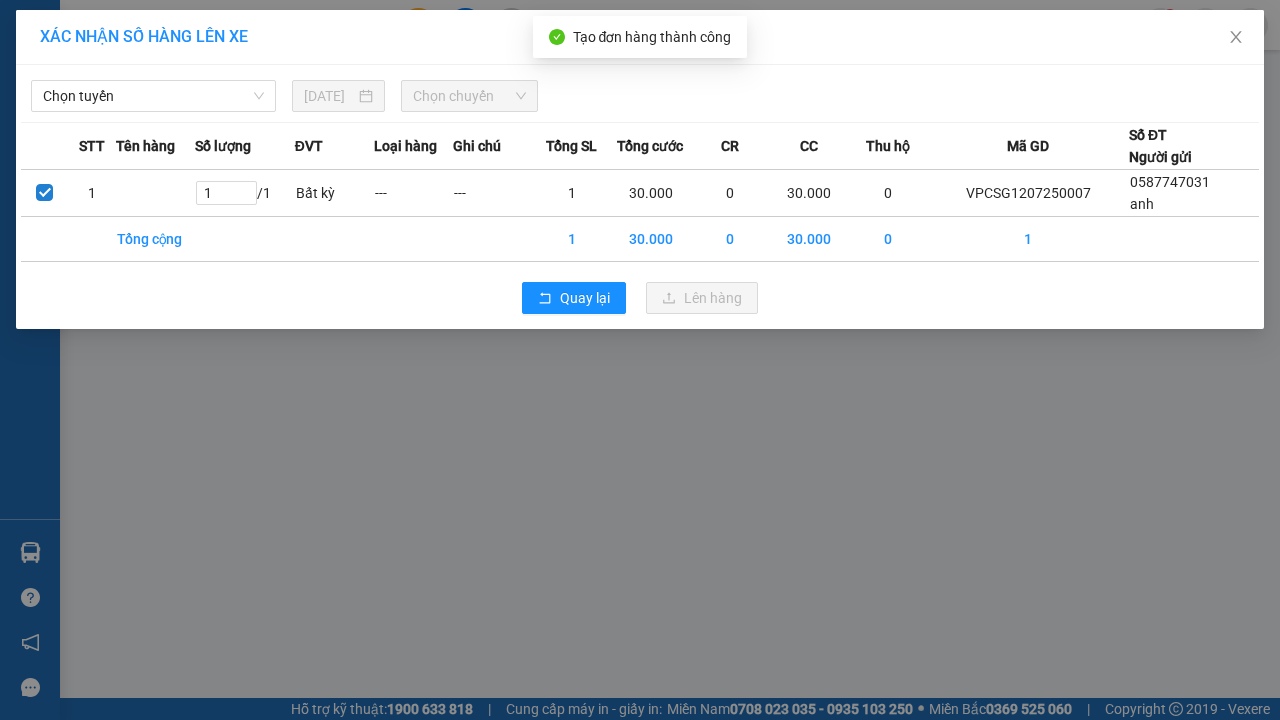 click on "Chọn tuyến" at bounding box center (153, 96) 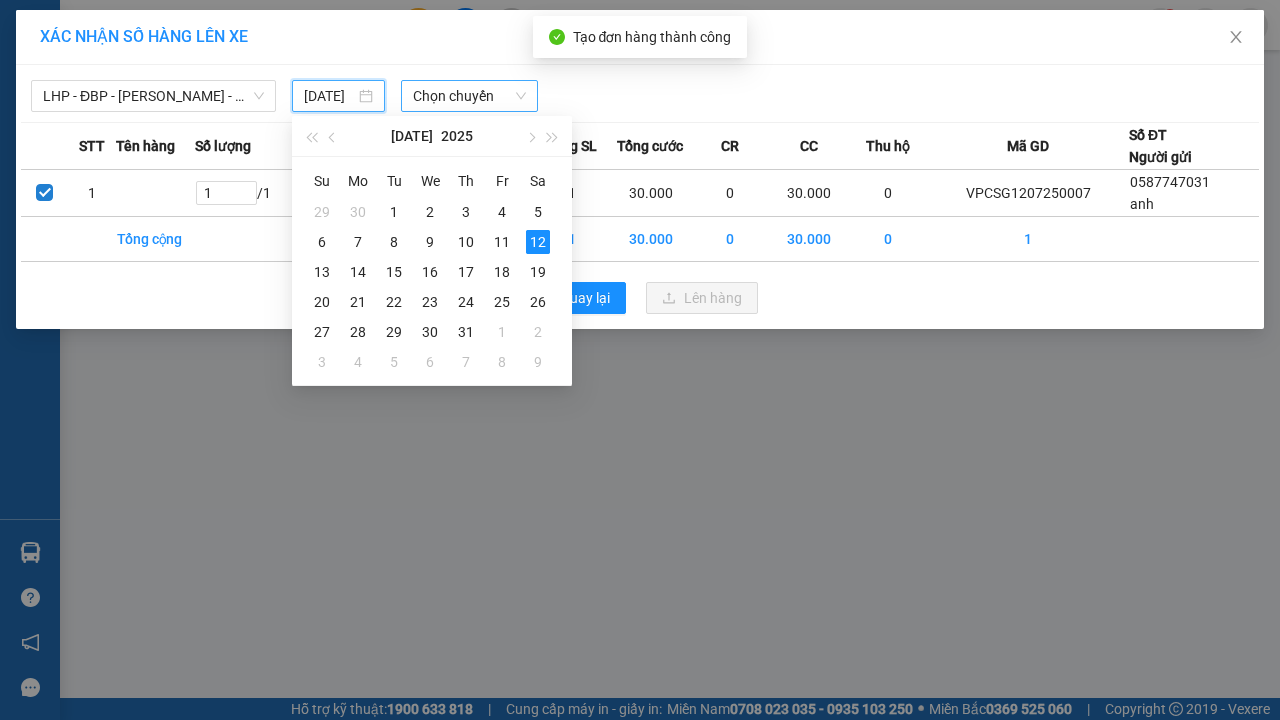 click on "12" at bounding box center [538, 242] 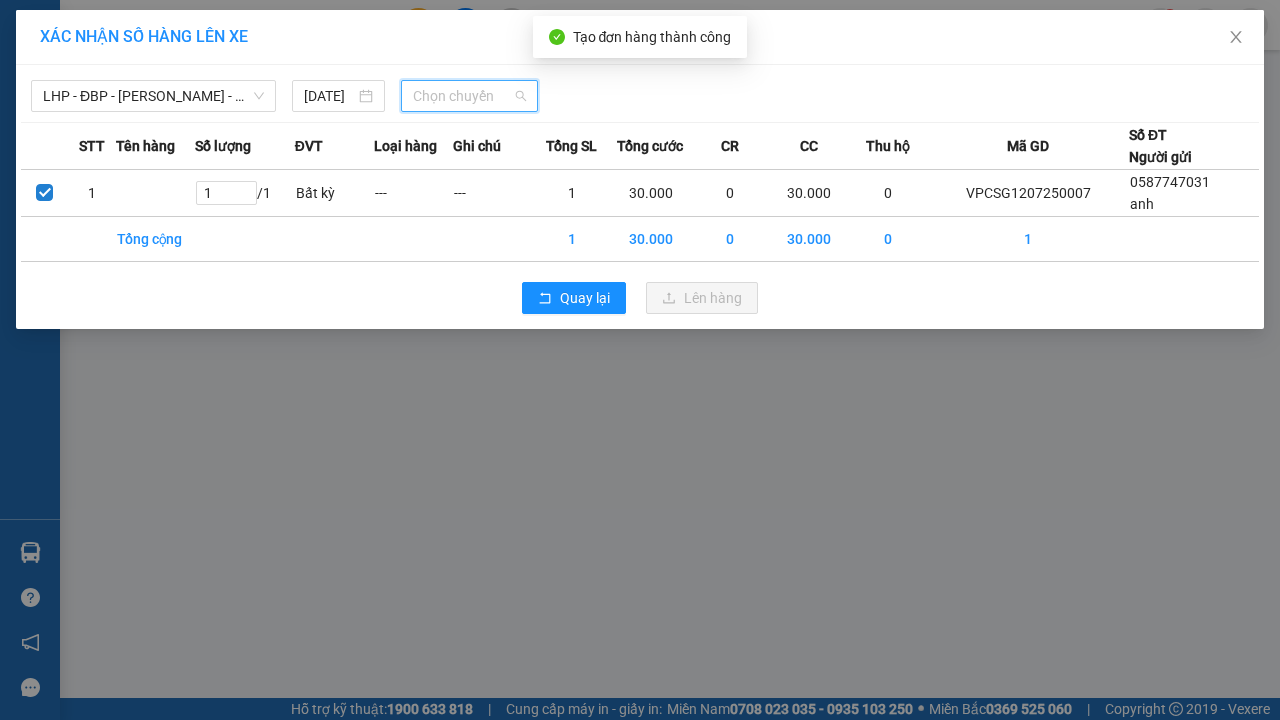 click on "00:00     - 11B-111.11" at bounding box center (-9909, -9947) 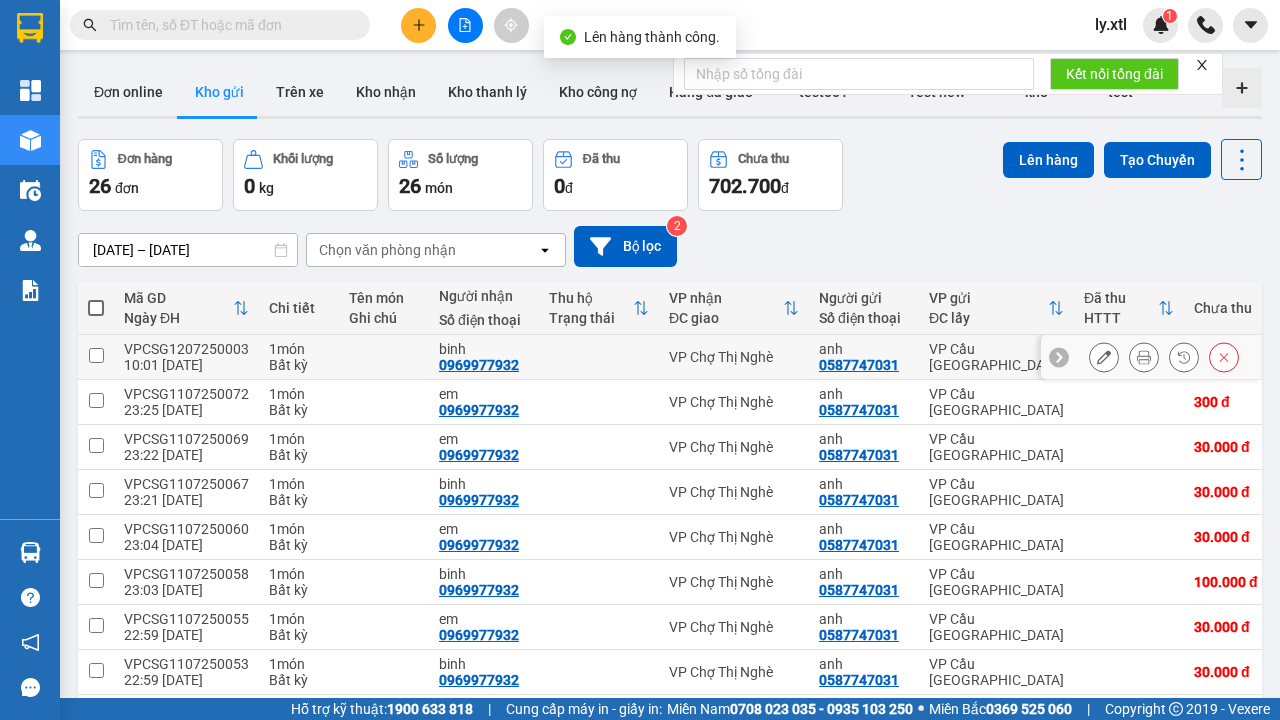 scroll, scrollTop: 68, scrollLeft: 0, axis: vertical 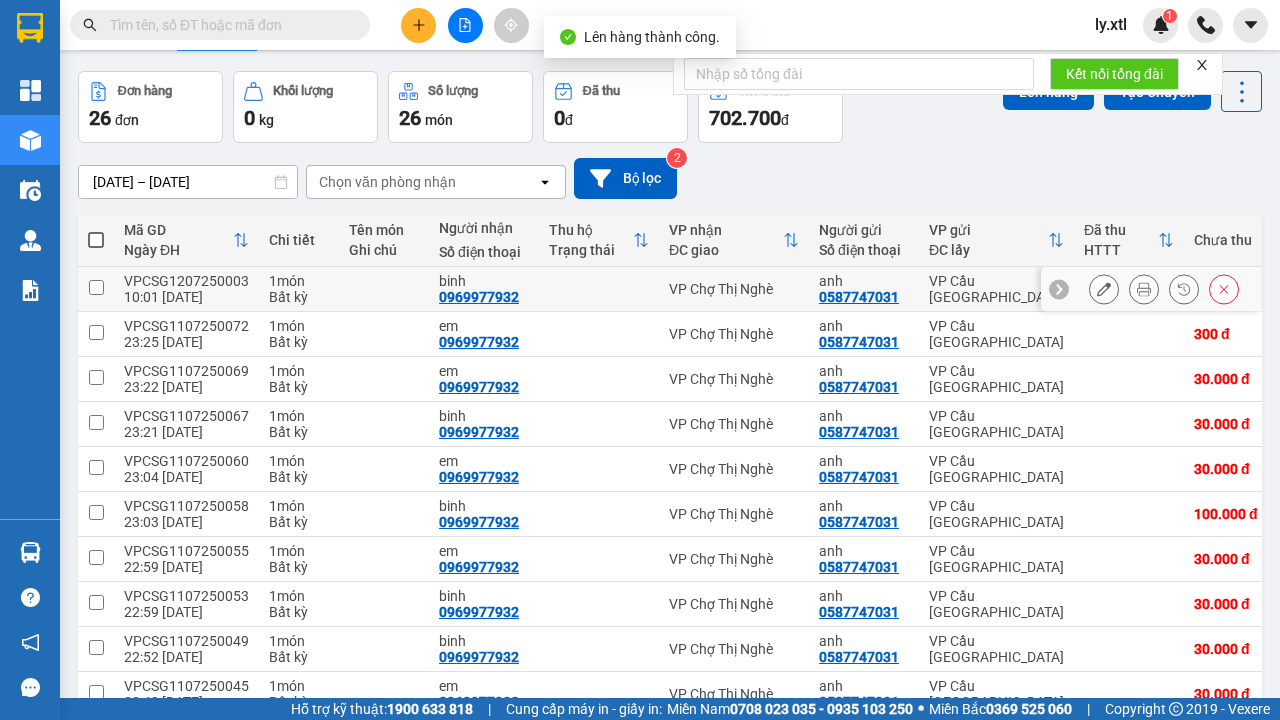 click on "Trên xe" at bounding box center [300, 24] 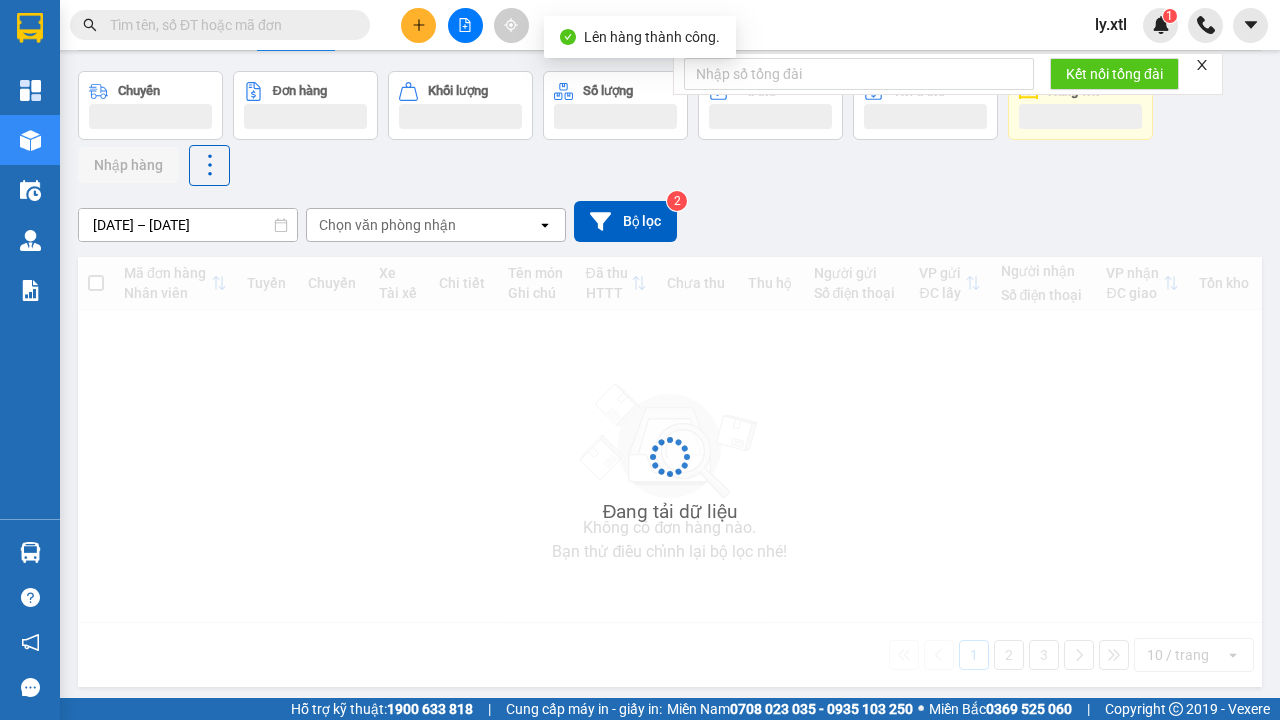 scroll, scrollTop: 0, scrollLeft: 0, axis: both 